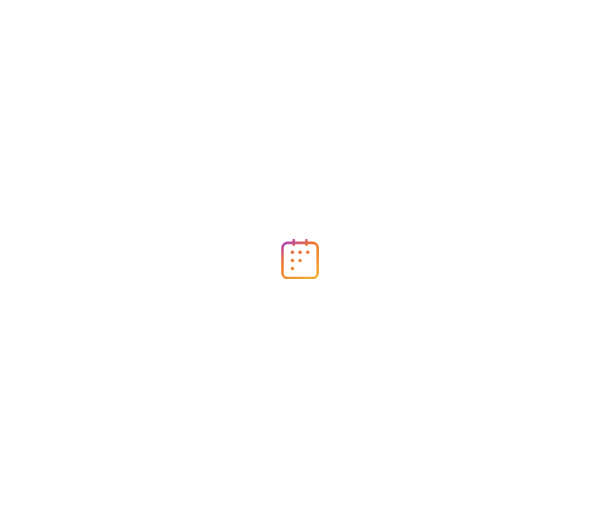 scroll, scrollTop: 0, scrollLeft: 0, axis: both 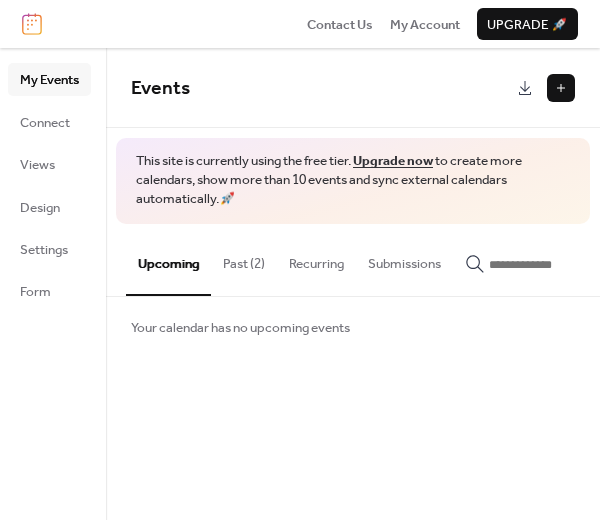 click on "Upcoming" at bounding box center (168, 260) 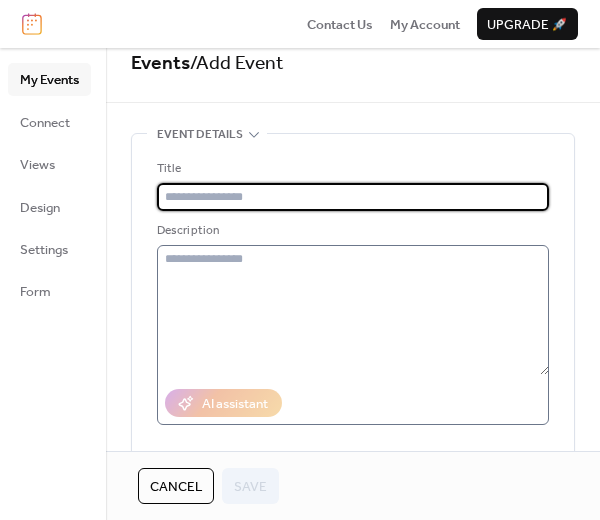 scroll, scrollTop: 0, scrollLeft: 0, axis: both 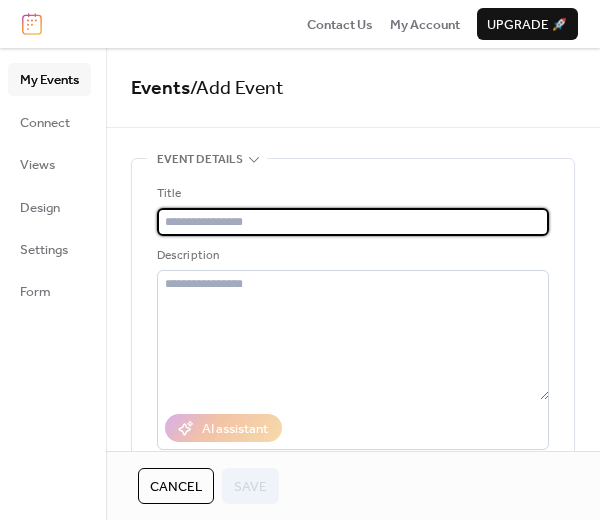 click at bounding box center (353, 222) 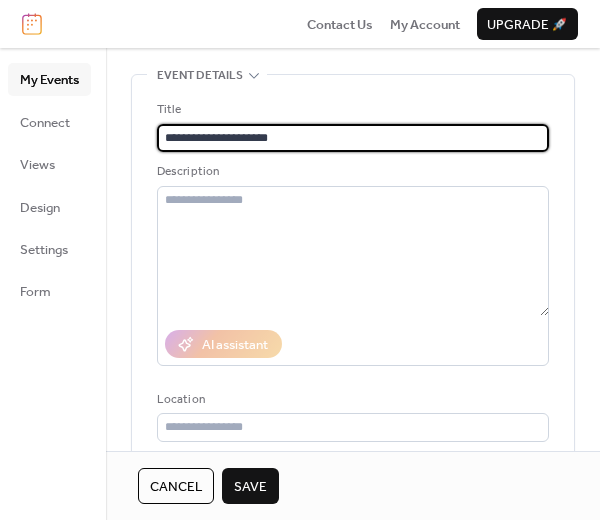scroll, scrollTop: 200, scrollLeft: 0, axis: vertical 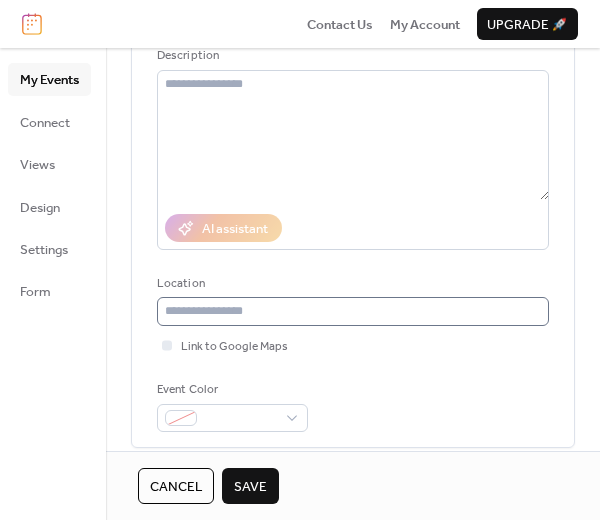 type on "**********" 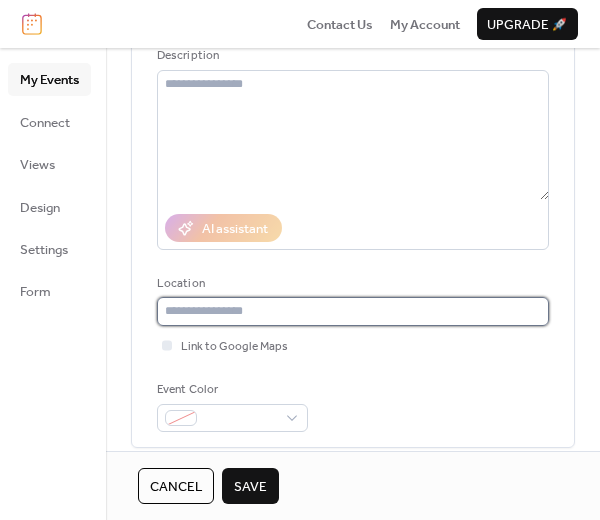 click at bounding box center [353, 311] 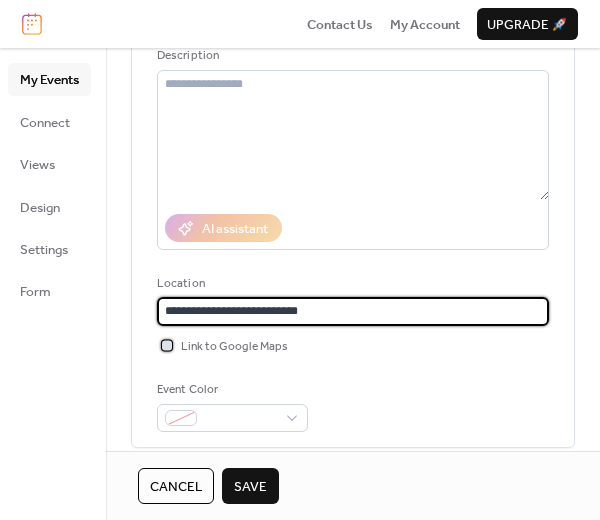 click at bounding box center (167, 345) 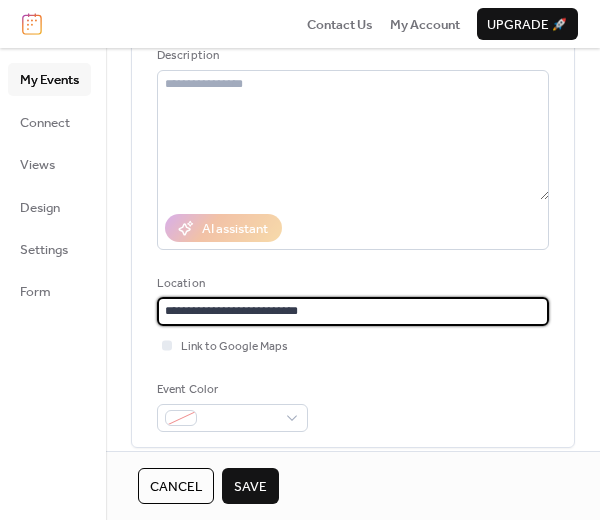 scroll, scrollTop: 0, scrollLeft: 0, axis: both 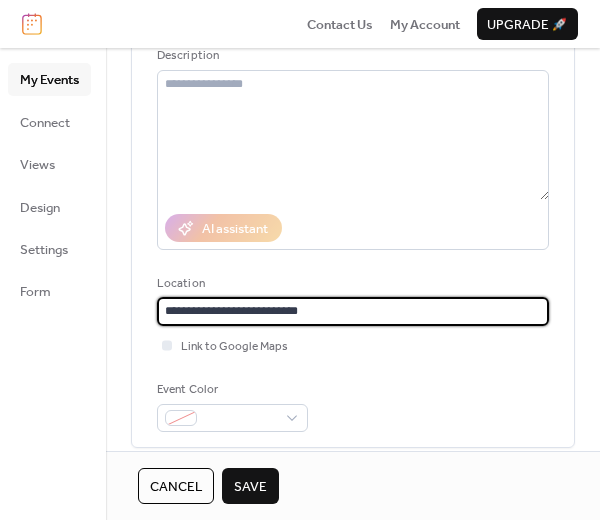 drag, startPoint x: 325, startPoint y: 323, endPoint x: 18, endPoint y: 315, distance: 307.10422 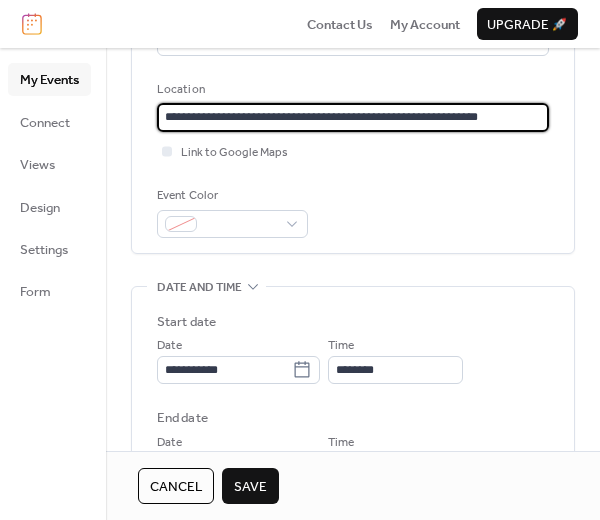 scroll, scrollTop: 500, scrollLeft: 0, axis: vertical 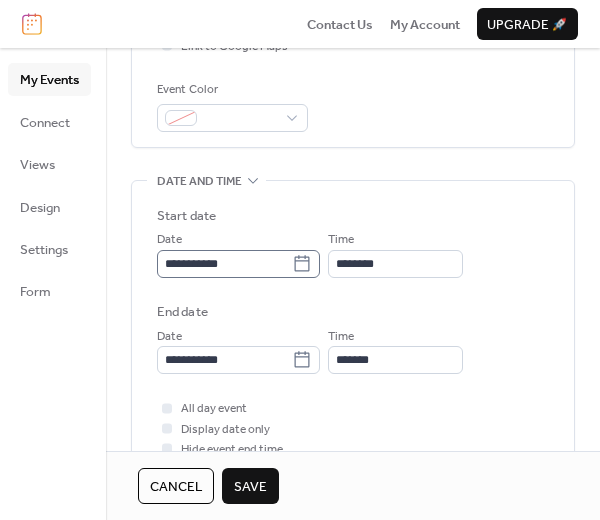 type on "**********" 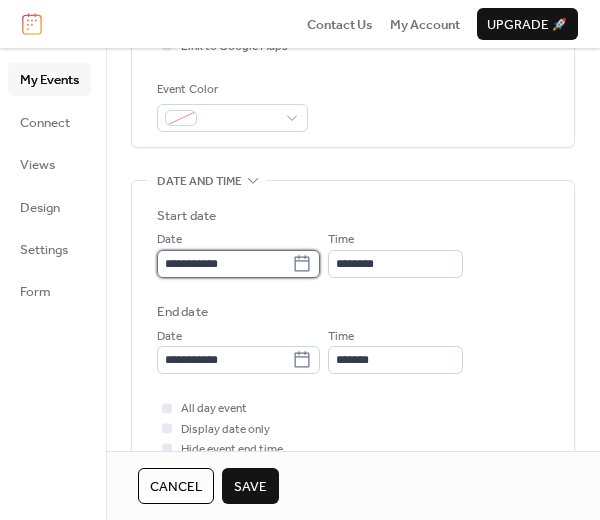click on "**********" at bounding box center [224, 264] 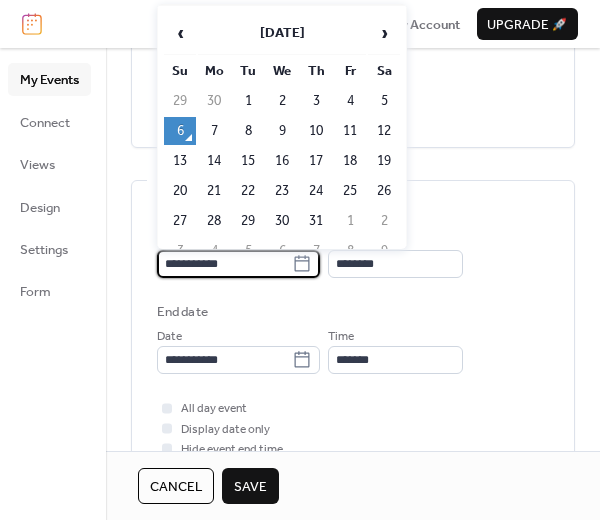 scroll, scrollTop: 0, scrollLeft: 0, axis: both 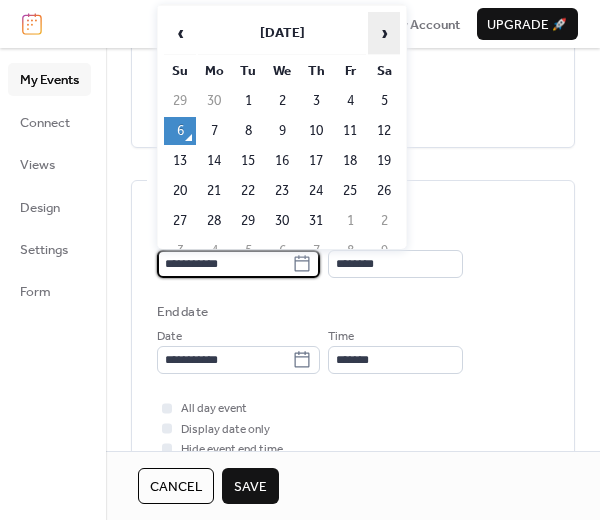 click on "›" at bounding box center (384, 33) 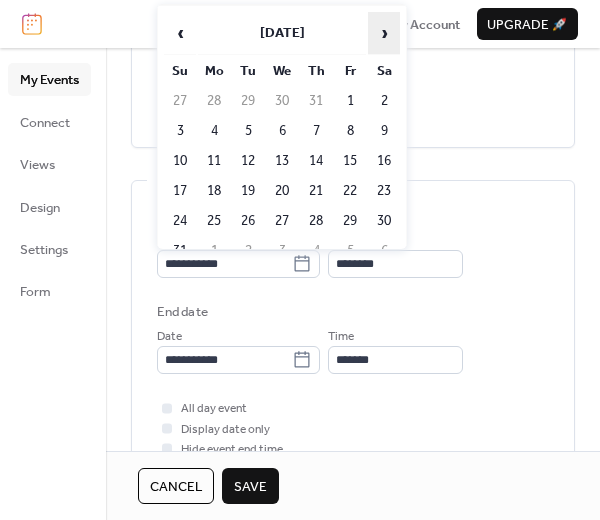 click on "›" at bounding box center (384, 33) 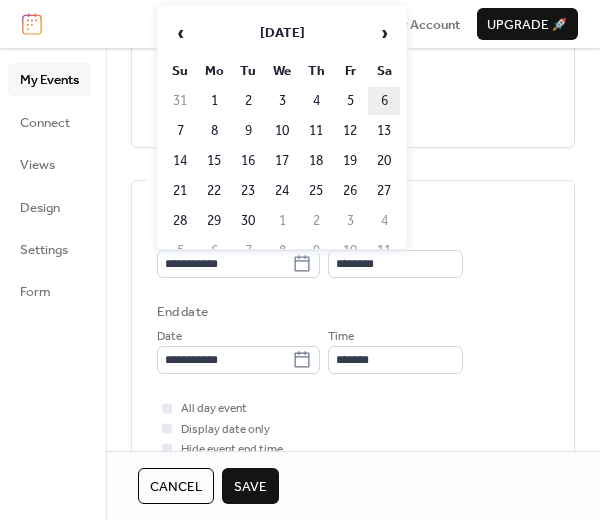 click on "6" at bounding box center (384, 101) 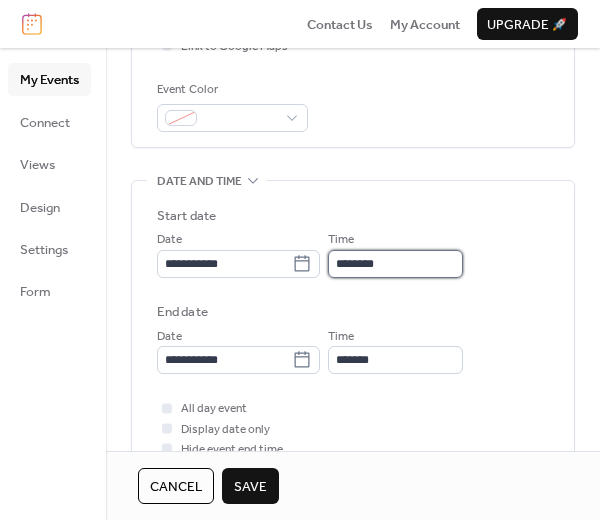 click on "********" at bounding box center [395, 264] 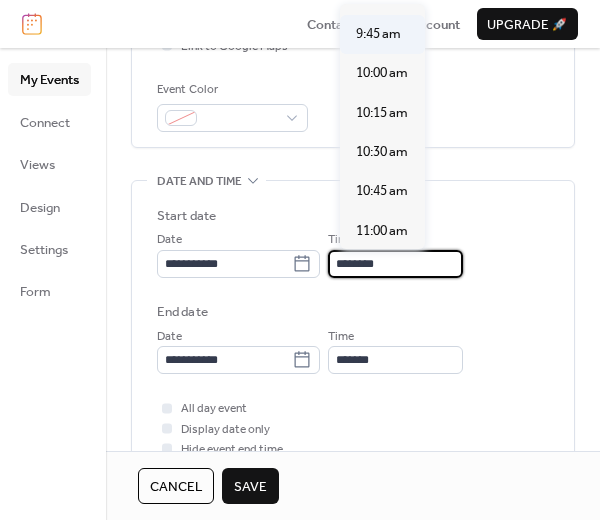 scroll, scrollTop: 1507, scrollLeft: 0, axis: vertical 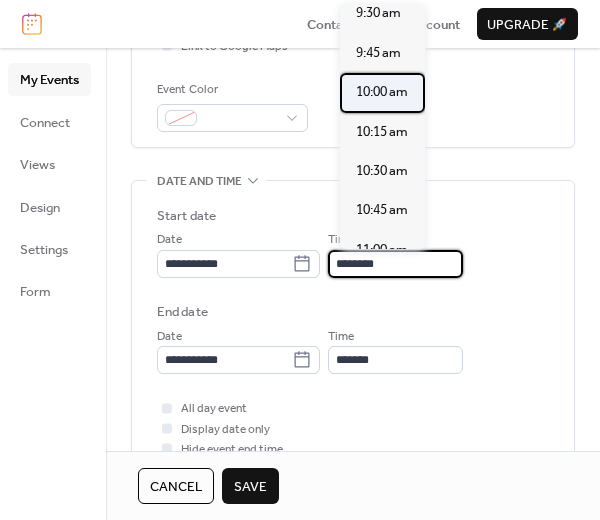 click on "10:00 am" at bounding box center [382, 92] 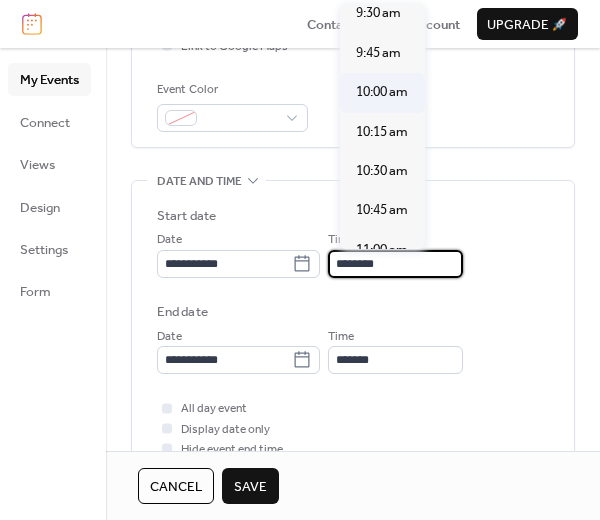 type on "********" 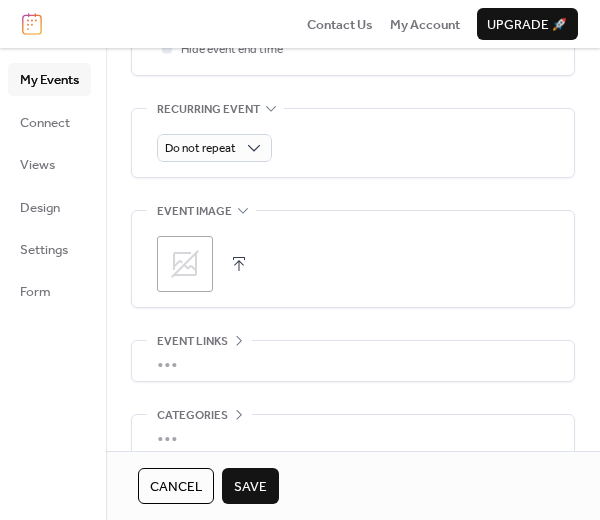 scroll, scrollTop: 994, scrollLeft: 0, axis: vertical 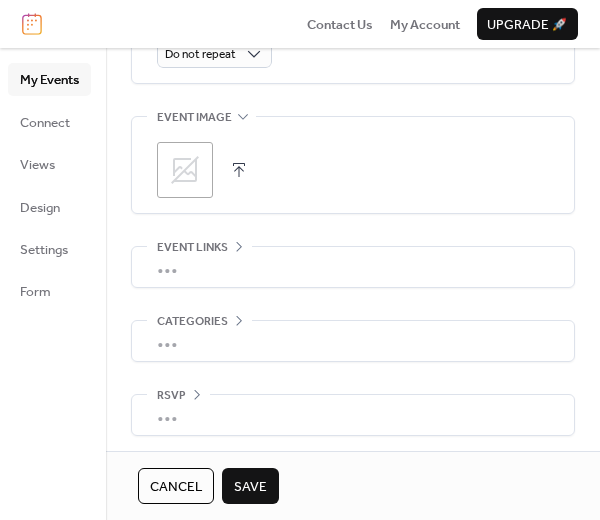 click at bounding box center [239, 170] 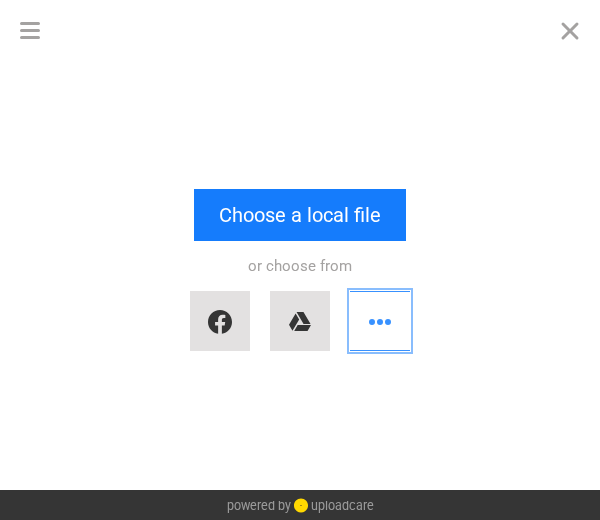 click at bounding box center [380, 321] 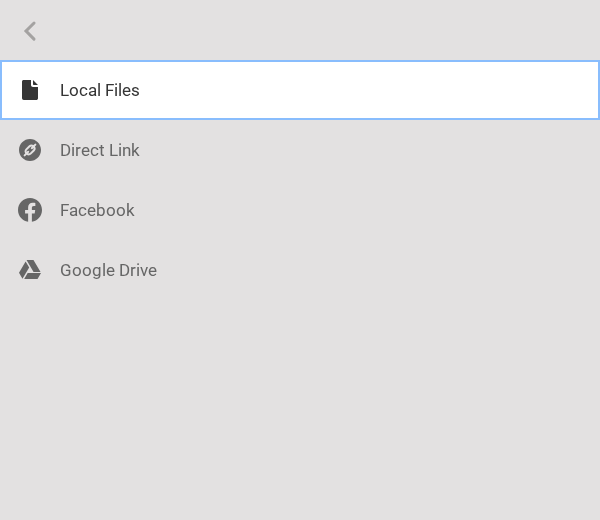 click at bounding box center [300, 90] 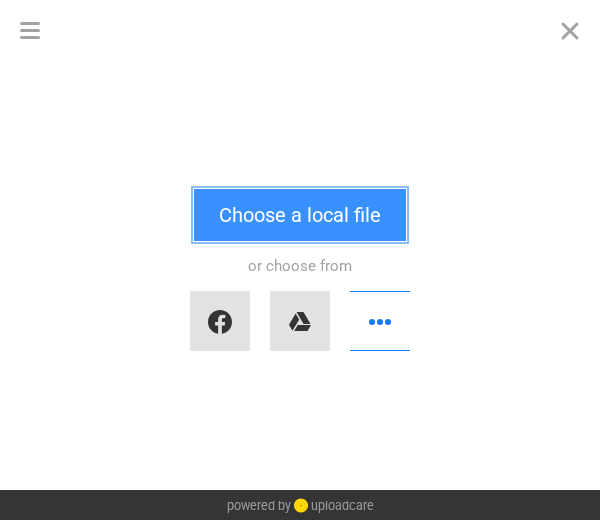 click on "Choose a local file" at bounding box center (300, 215) 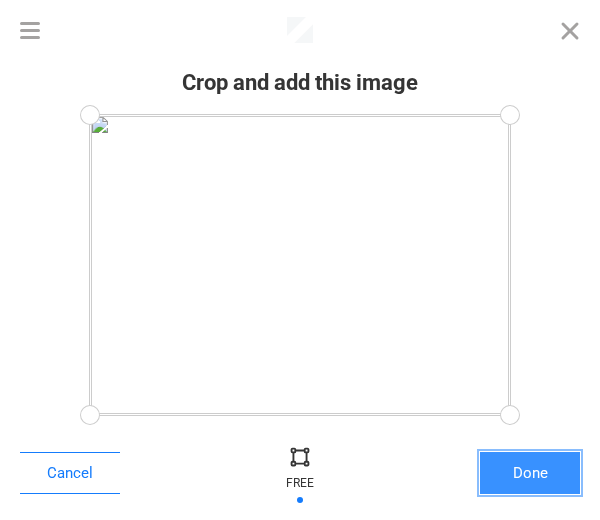 click on "Done" at bounding box center [530, 473] 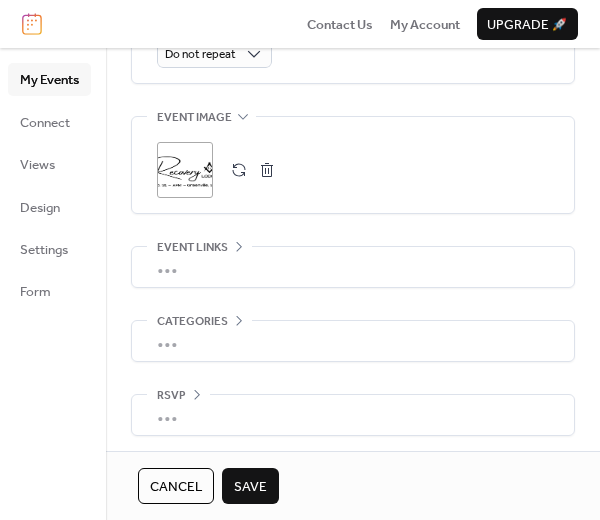 click on "•••" at bounding box center (353, 341) 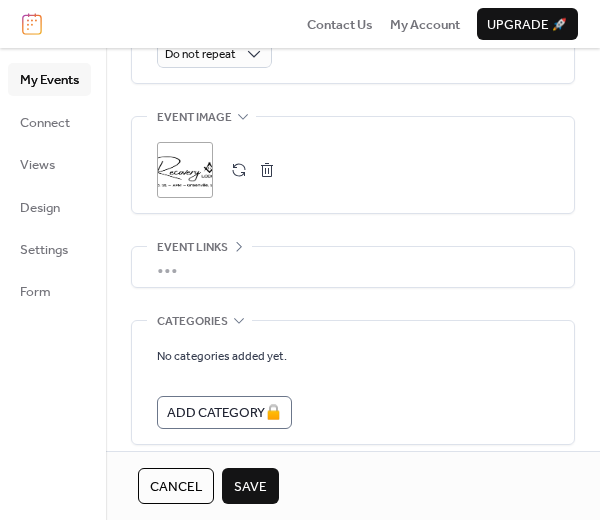 scroll, scrollTop: 1076, scrollLeft: 0, axis: vertical 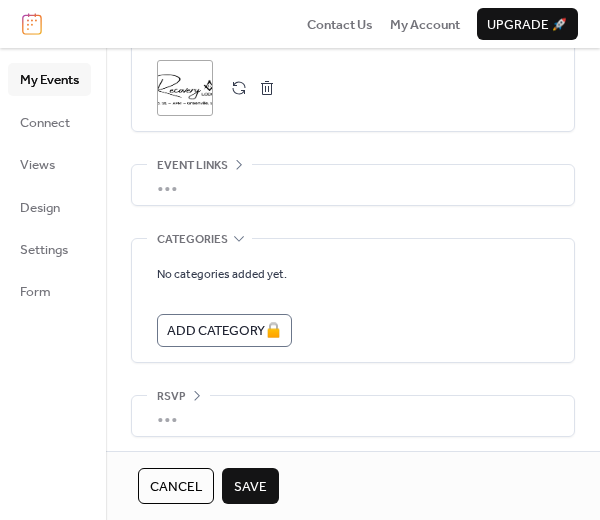click on "Save" at bounding box center [250, 487] 